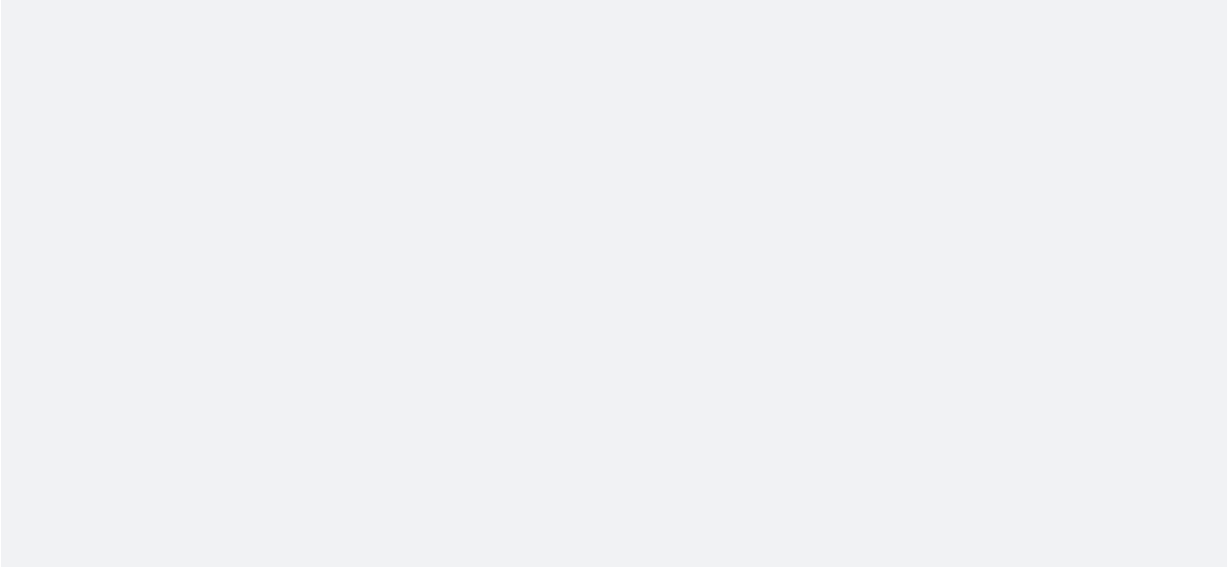 scroll, scrollTop: 0, scrollLeft: 0, axis: both 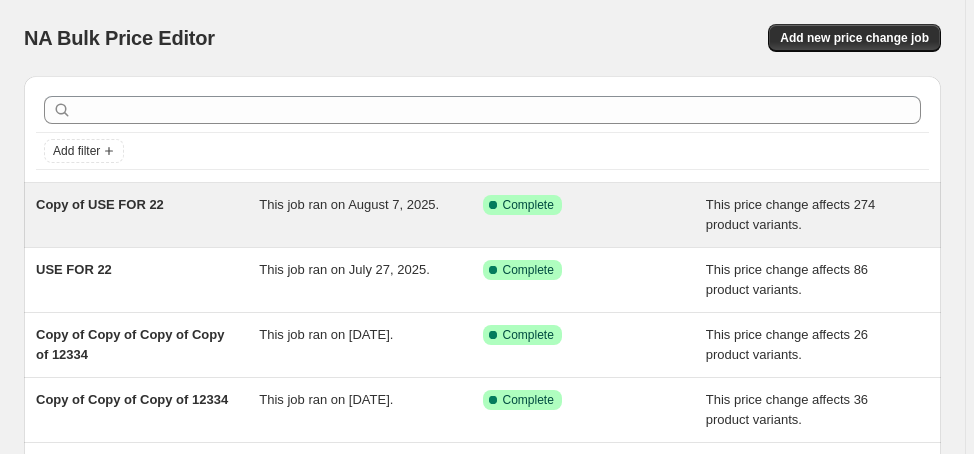 click on "Copy of USE FOR 22" at bounding box center [147, 215] 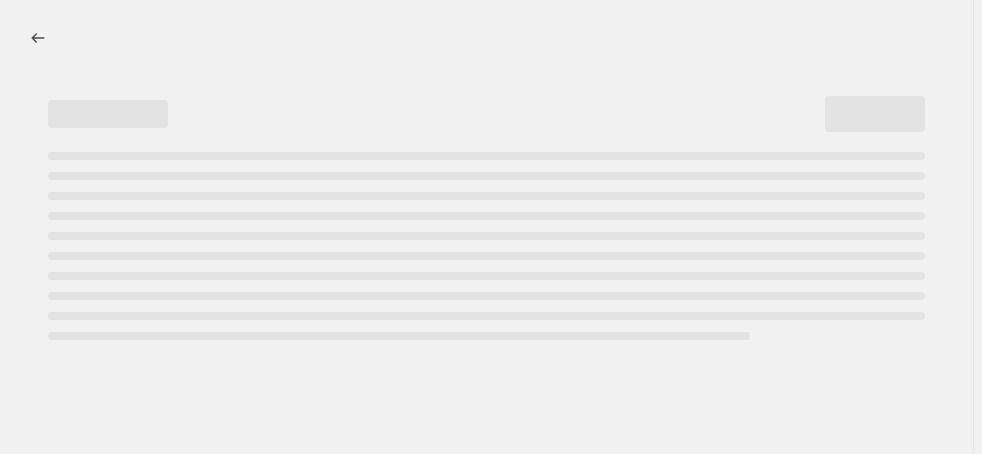 select on "margin" 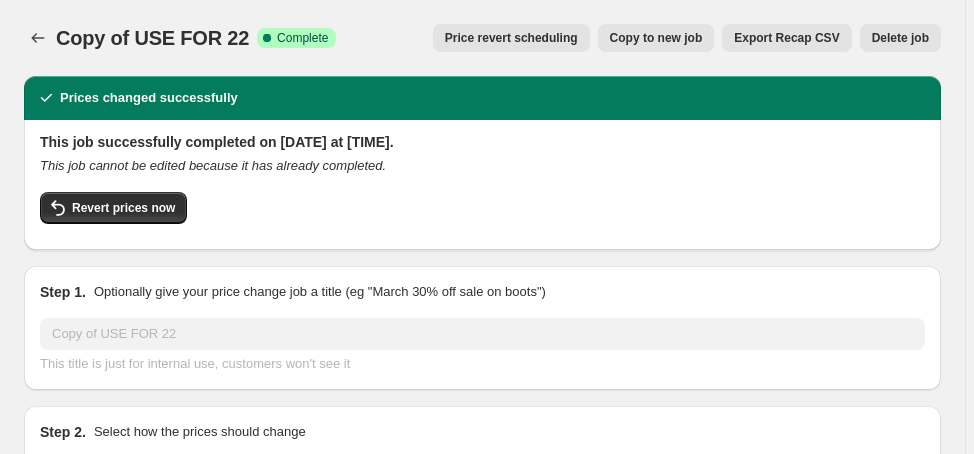 click on "Delete job" at bounding box center [900, 38] 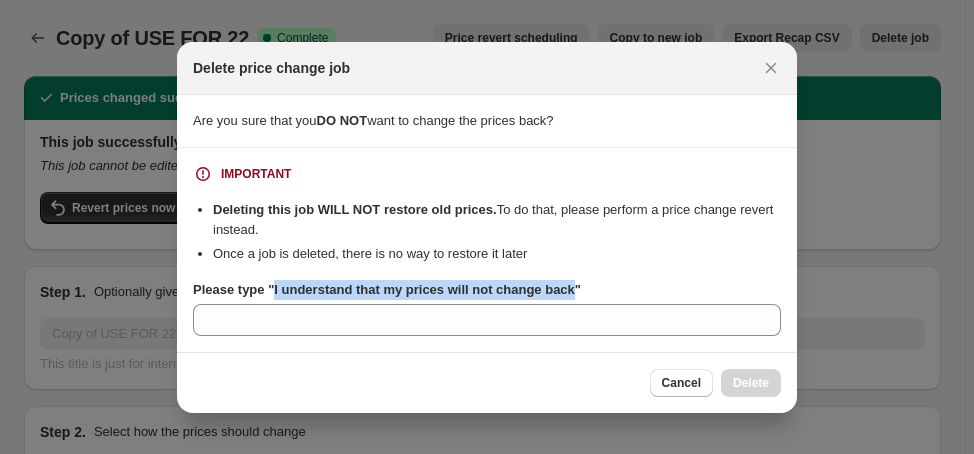 drag, startPoint x: 271, startPoint y: 288, endPoint x: 567, endPoint y: 298, distance: 296.16888 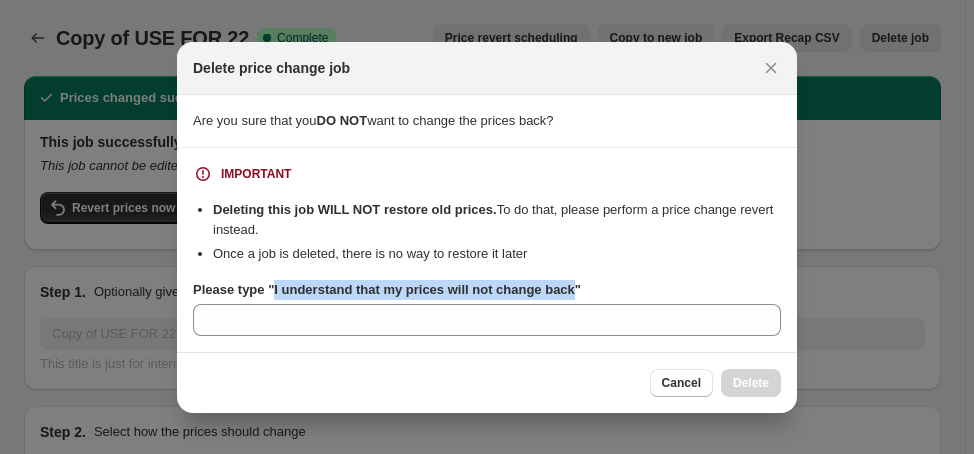 copy on "I understand that my prices will not change back" 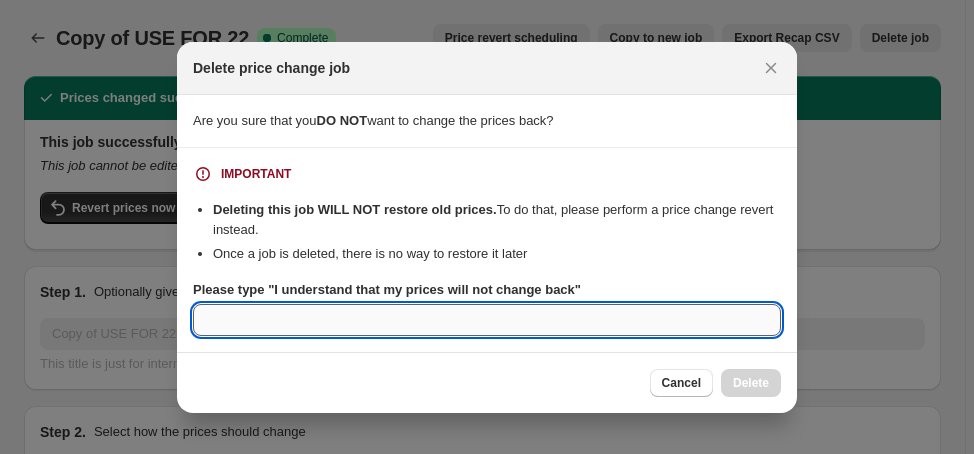 paste on "I understand that my prices will not change back" 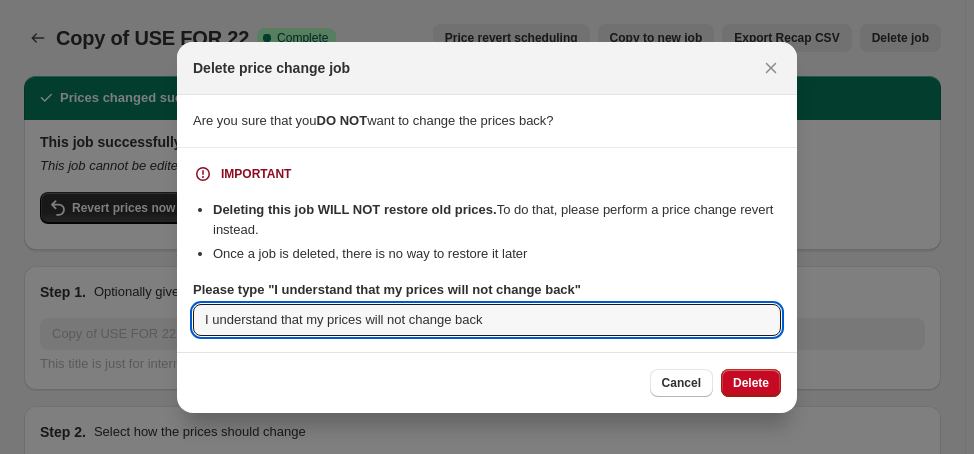 type on "I understand that my prices will not change back" 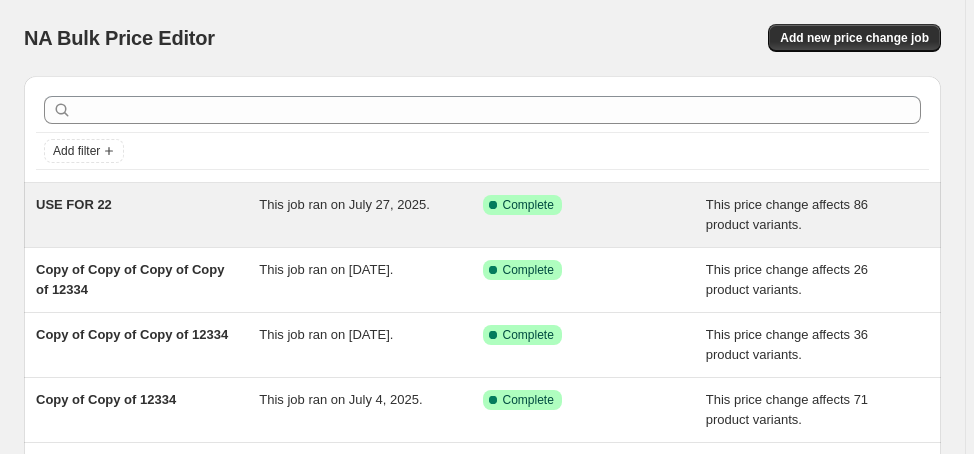click on "USE FOR 22" at bounding box center [74, 204] 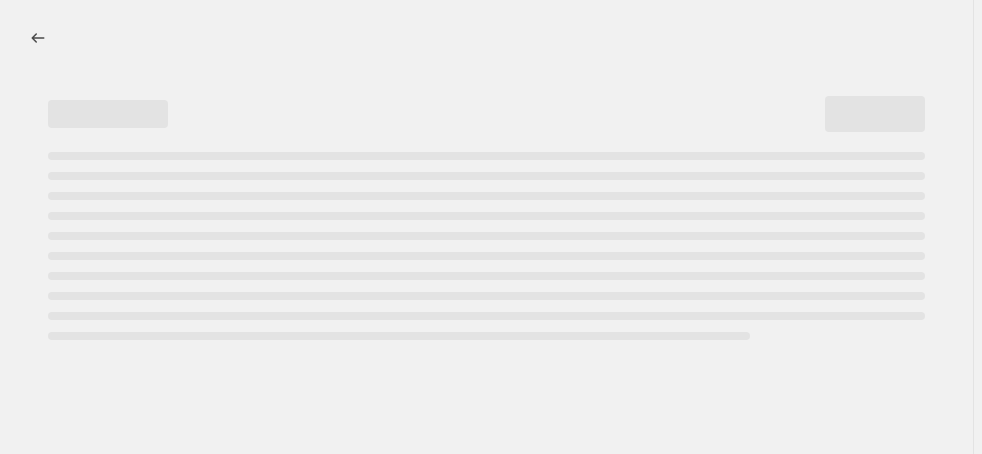 select on "margin" 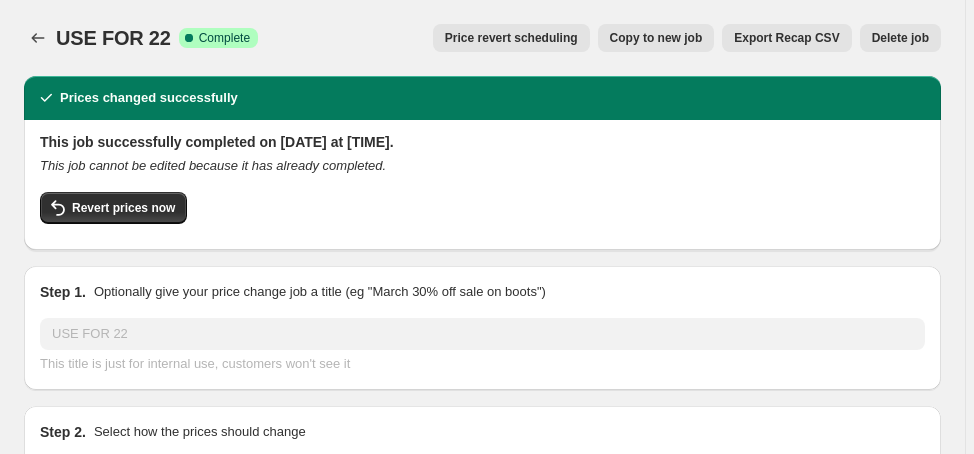 click on "Copy to new job" at bounding box center [656, 38] 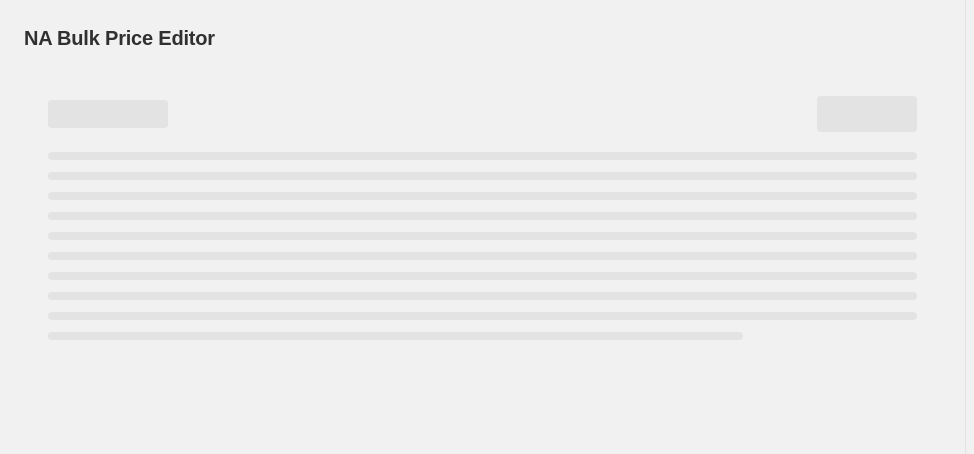 select on "margin" 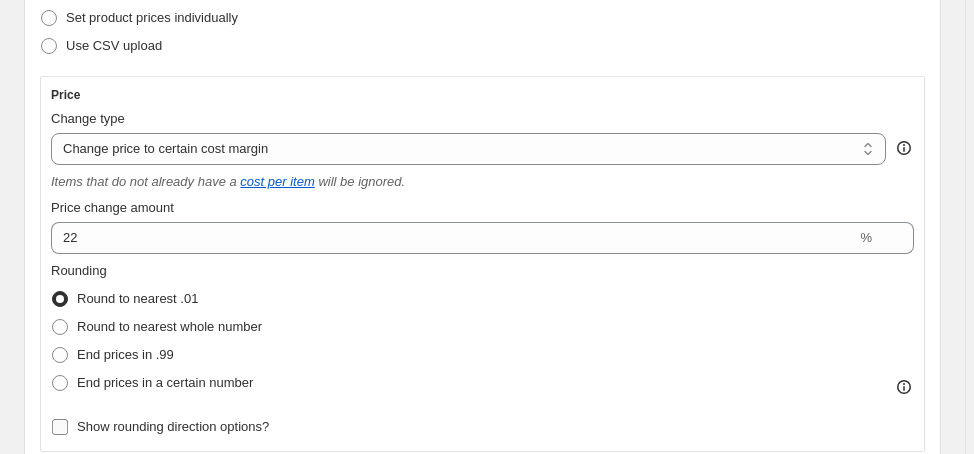 scroll, scrollTop: 320, scrollLeft: 0, axis: vertical 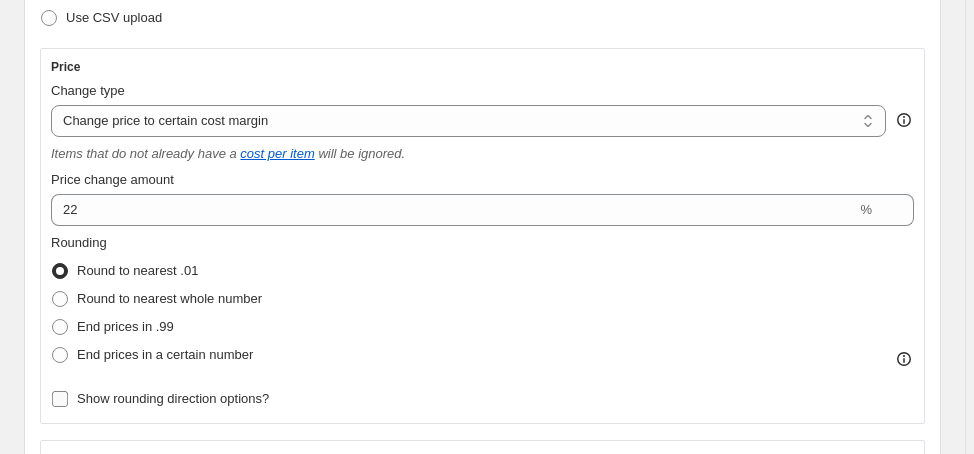 click on "Show rounding direction options?" at bounding box center [173, 398] 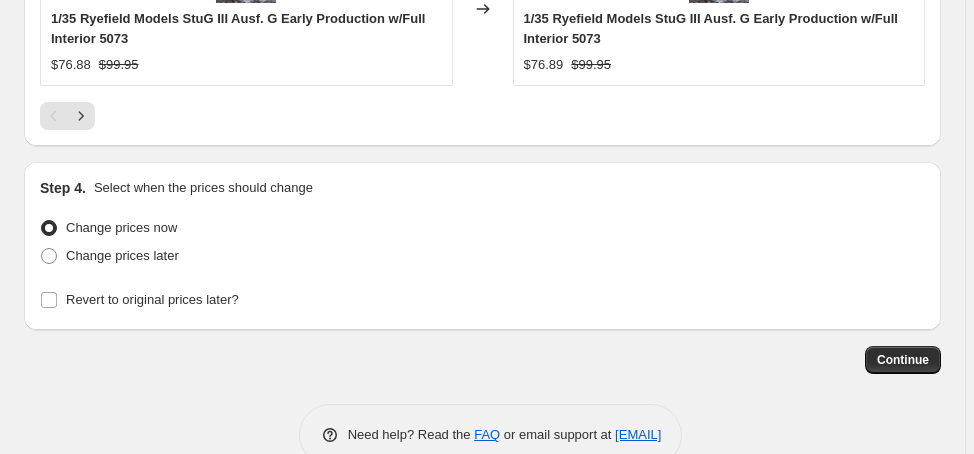 scroll, scrollTop: 2508, scrollLeft: 0, axis: vertical 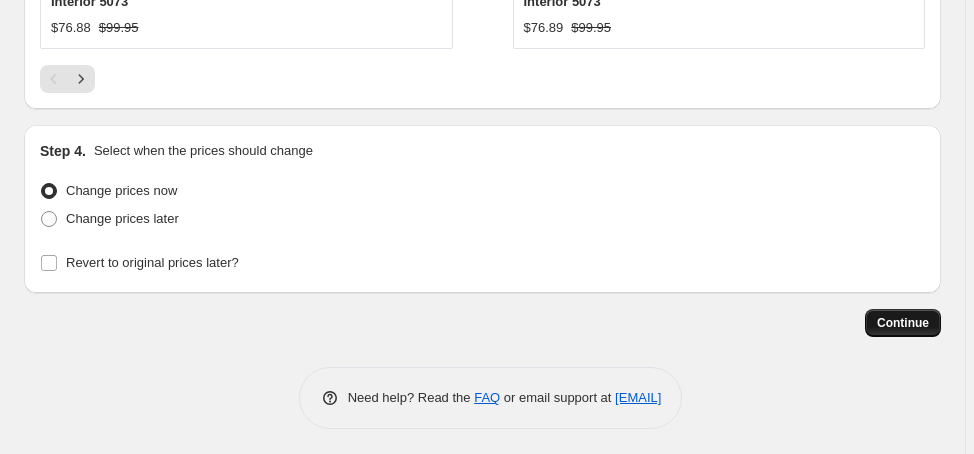 click on "Continue" at bounding box center [903, 323] 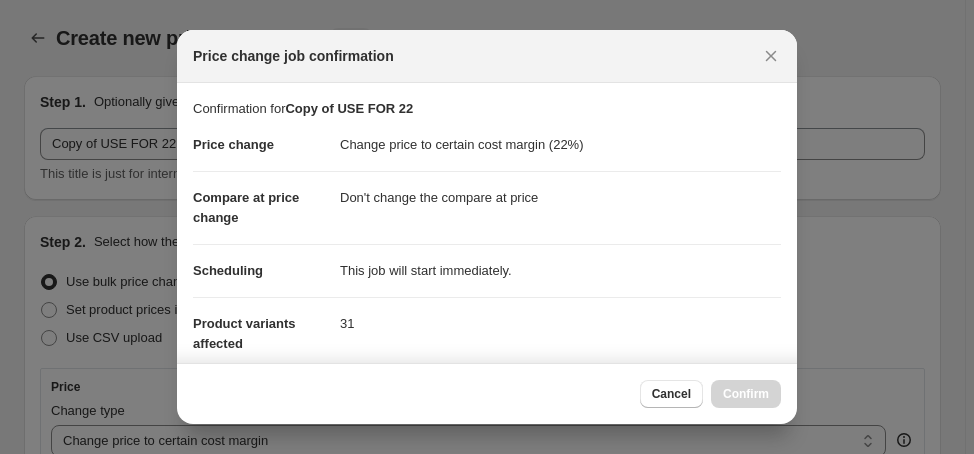 scroll, scrollTop: 2508, scrollLeft: 0, axis: vertical 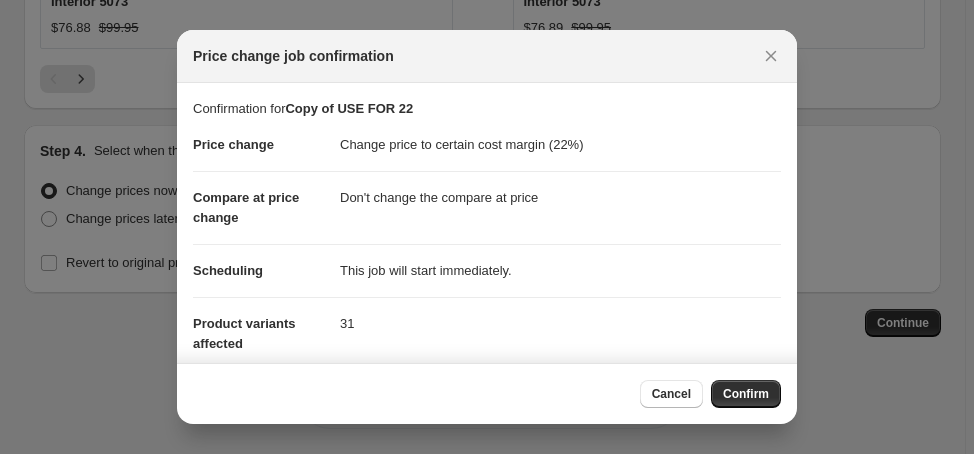 click on "Confirm" at bounding box center (746, 394) 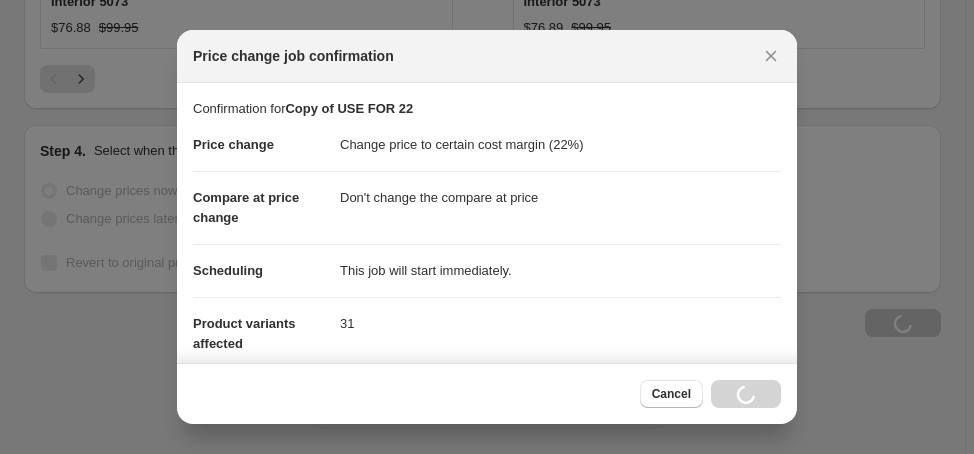 scroll, scrollTop: 2576, scrollLeft: 0, axis: vertical 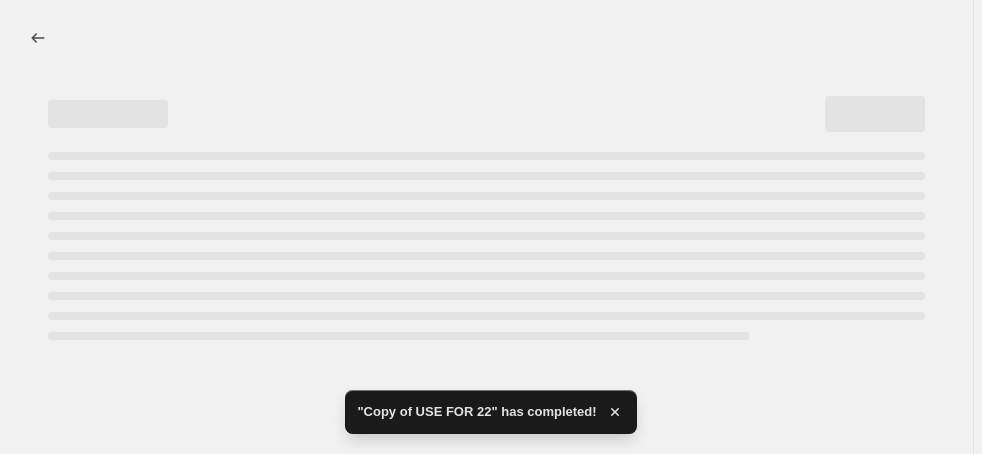 select on "margin" 